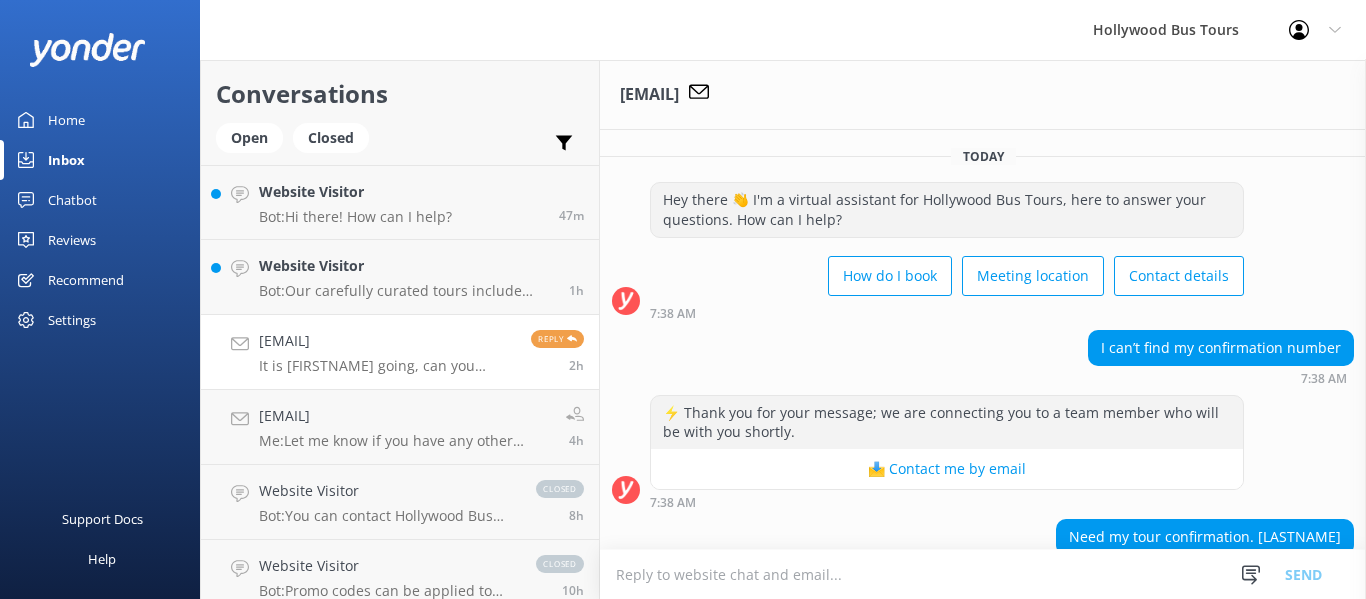 scroll, scrollTop: 0, scrollLeft: 0, axis: both 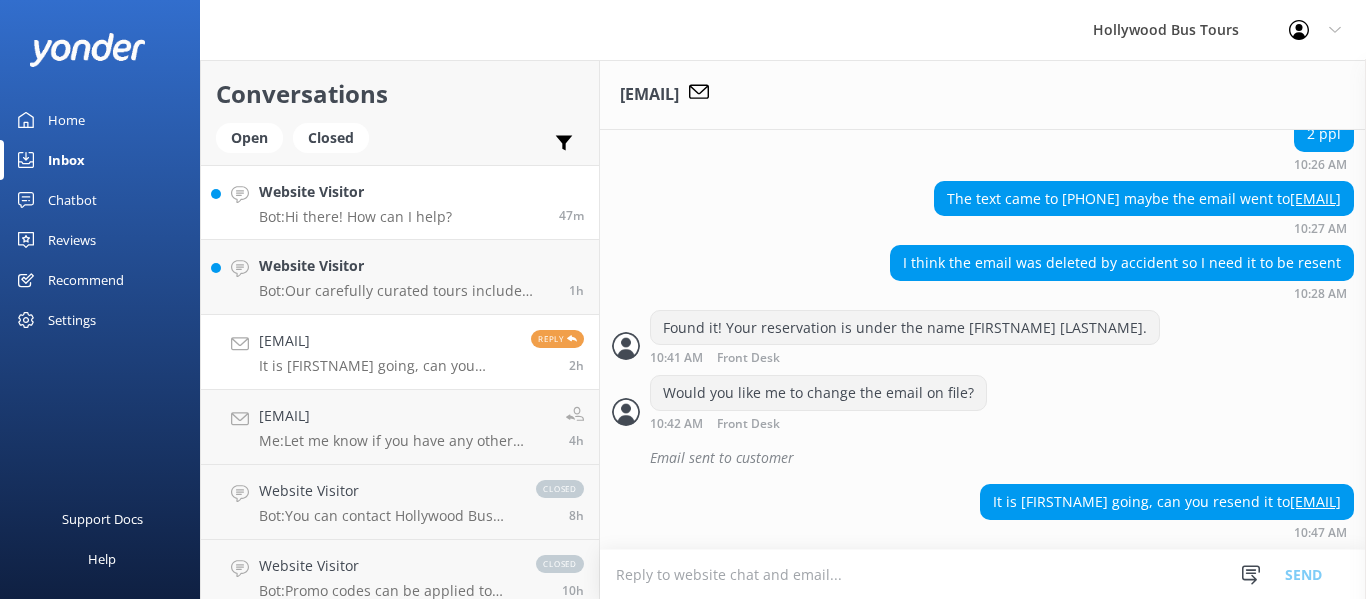 click on "Website Visitor Bot:  Hi there! How can I help?  47m" at bounding box center [400, 202] 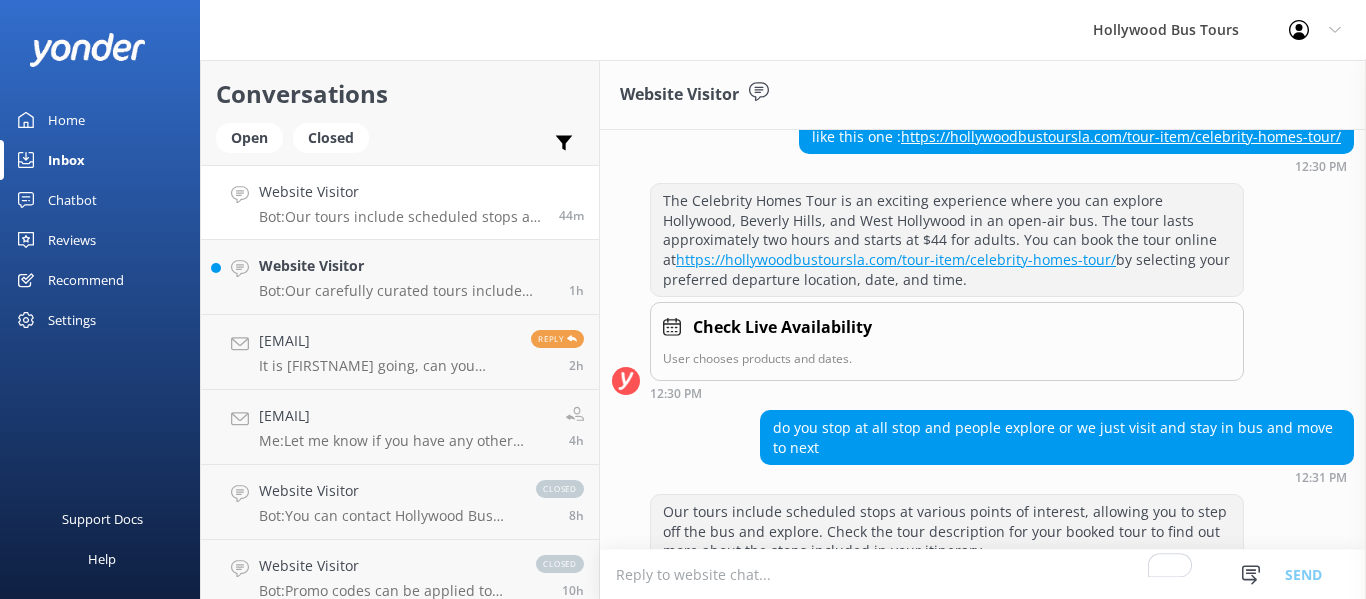 scroll, scrollTop: 754, scrollLeft: 0, axis: vertical 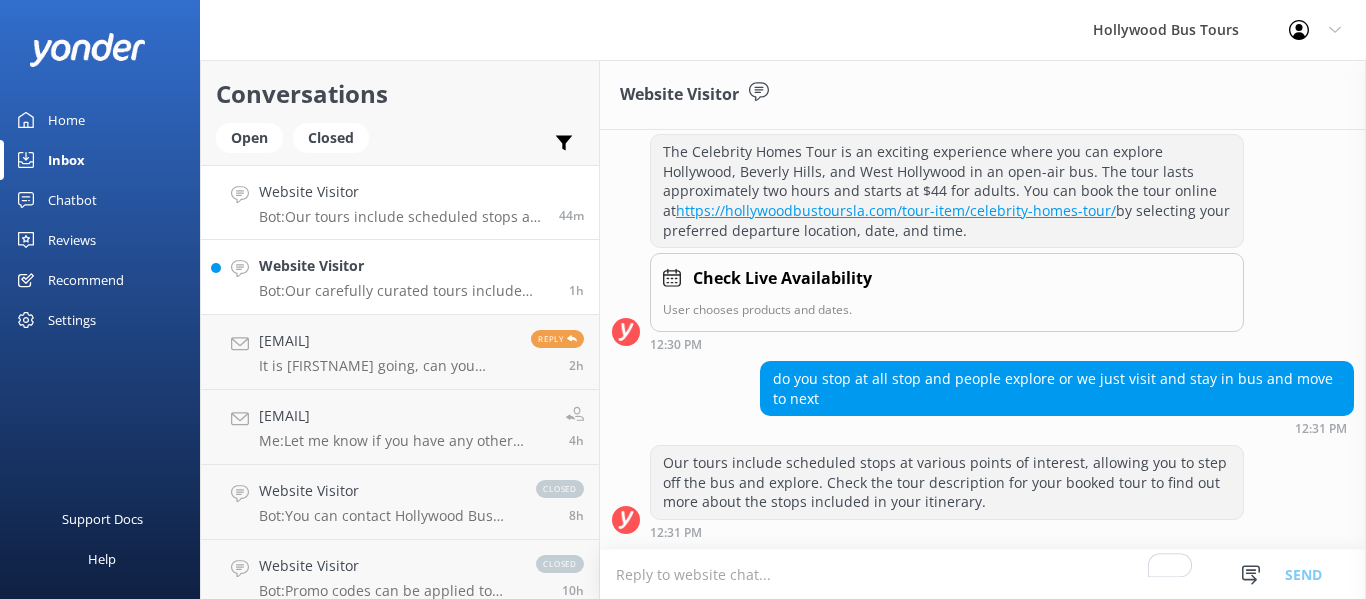 click on "Bot:  Our carefully curated tours include scheduled stops at various points of interest. Please check the tour description for your booked tour to find out more about the stops included in your itinerary." at bounding box center (406, 291) 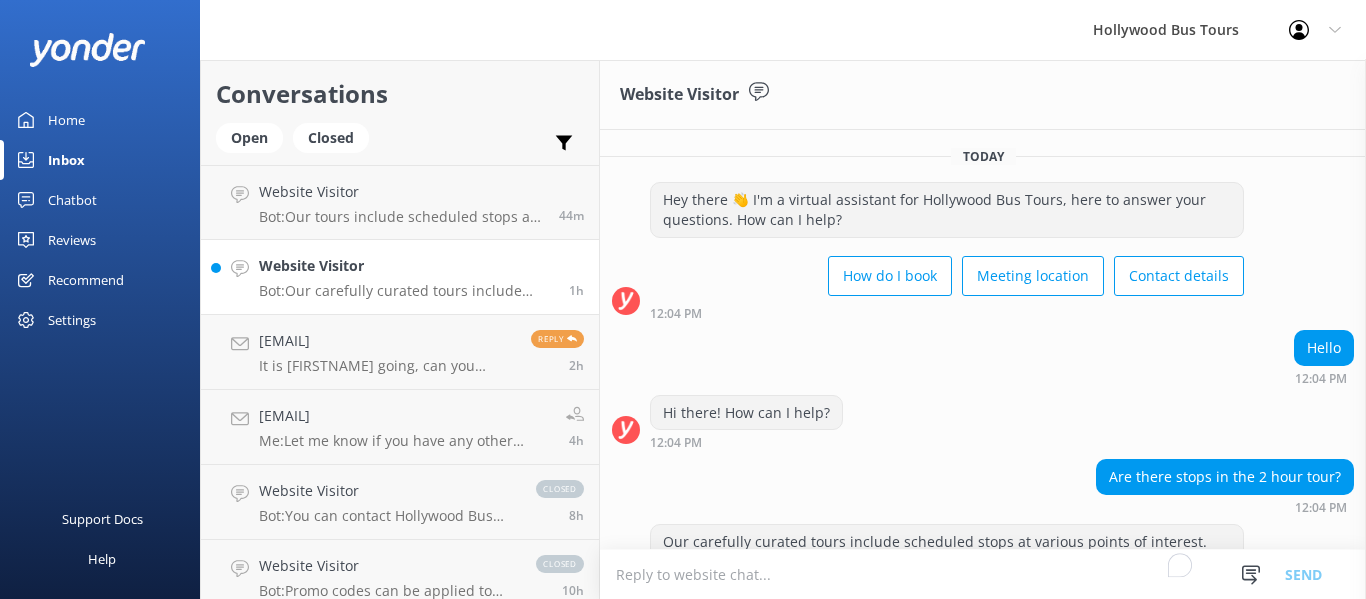 scroll, scrollTop: 79, scrollLeft: 0, axis: vertical 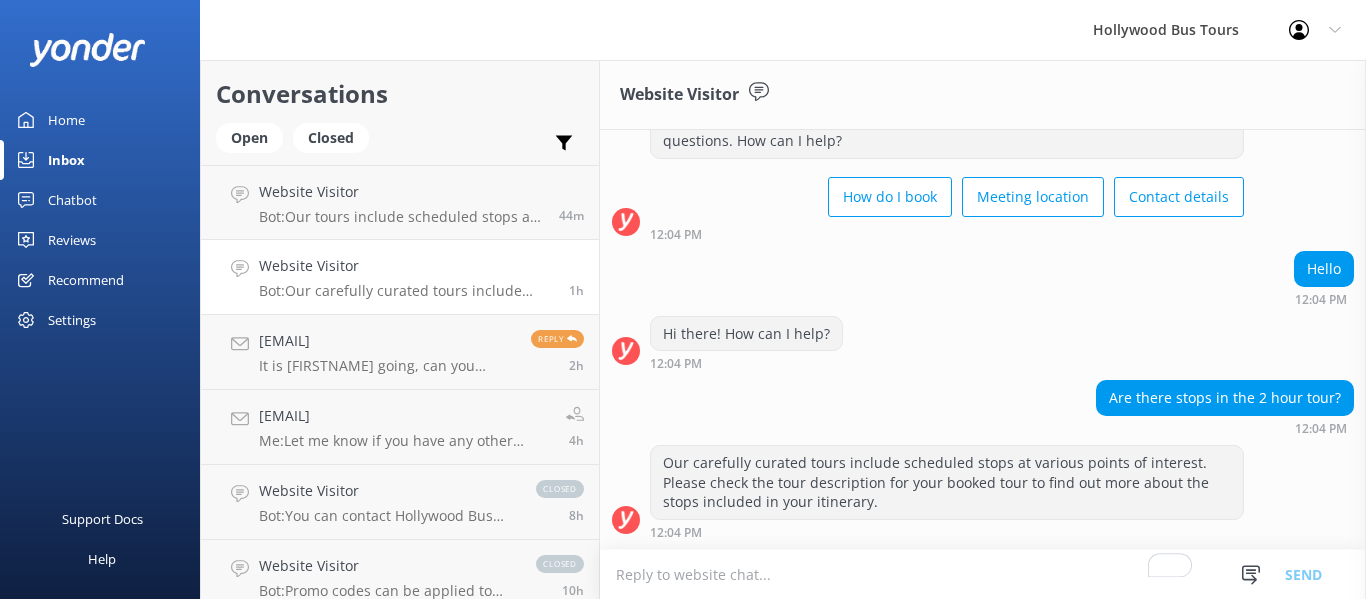 click on "Inbox" at bounding box center [66, 160] 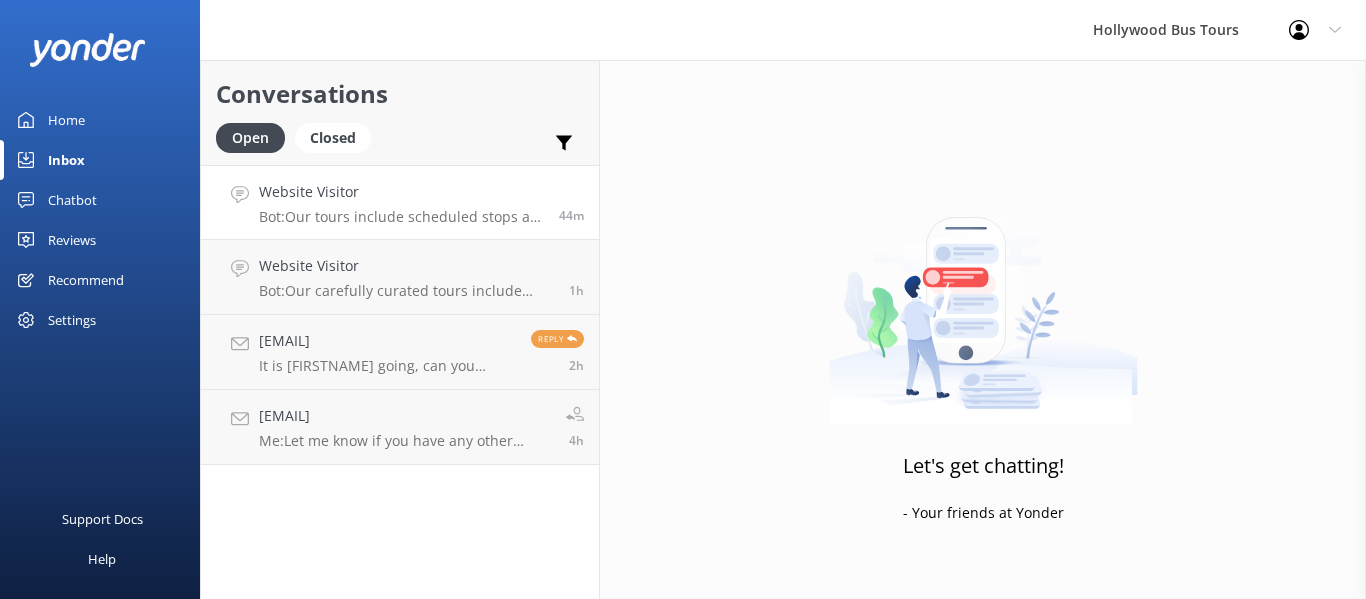 click on "Website Visitor" at bounding box center (401, 192) 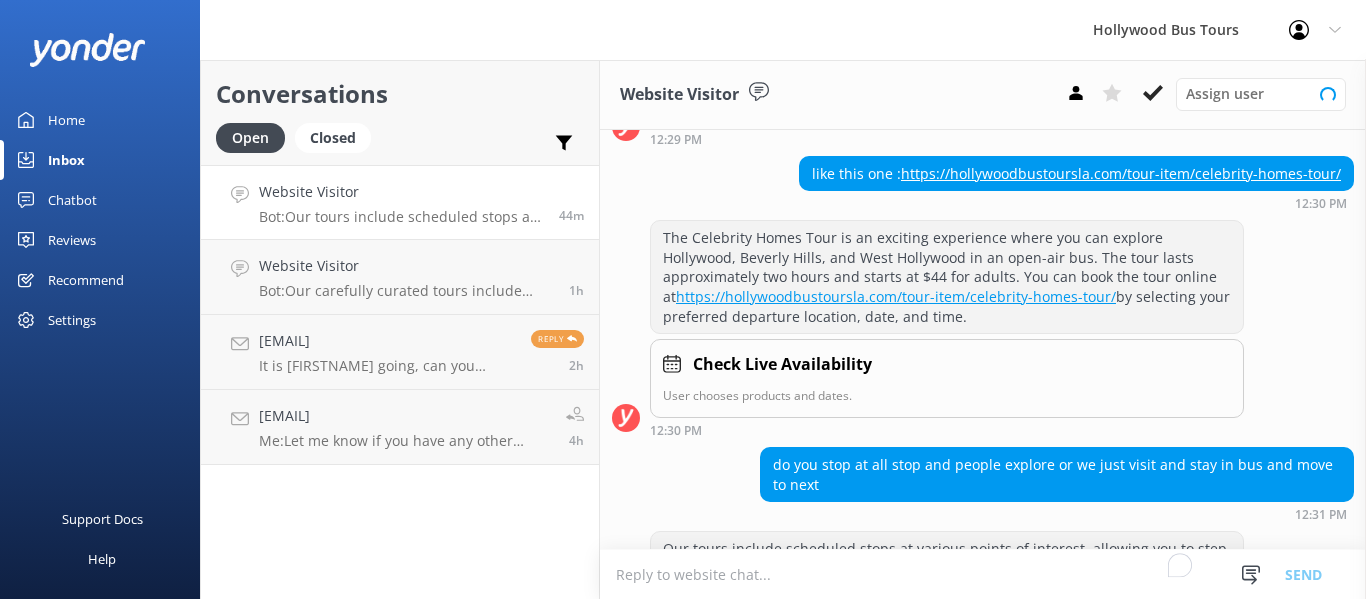 scroll, scrollTop: 754, scrollLeft: 0, axis: vertical 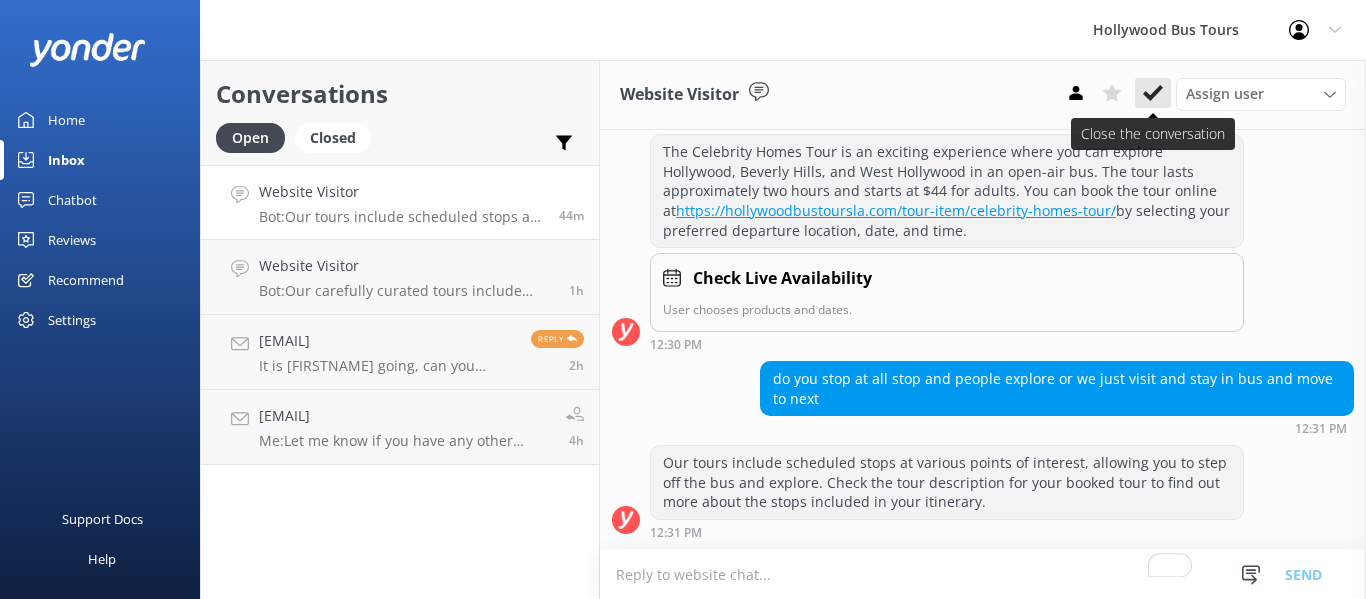click 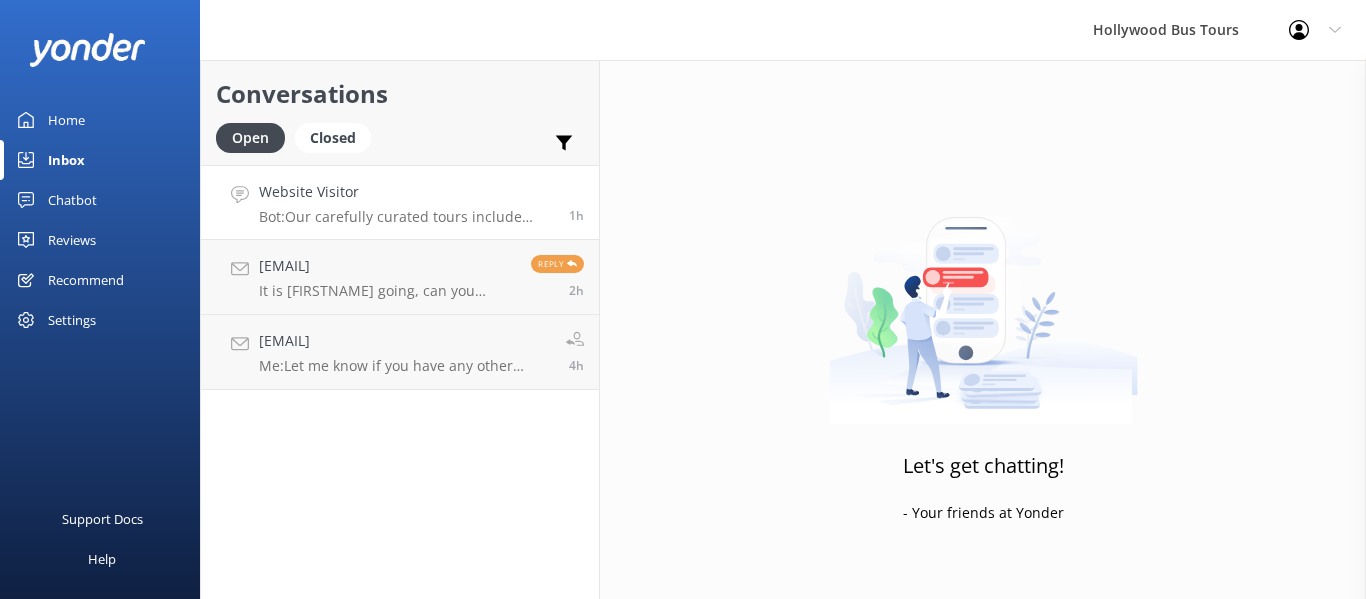 click on "Bot:  Our carefully curated tours include scheduled stops at various points of interest. Please check the tour description for your booked tour to find out more about the stops included in your itinerary." at bounding box center [406, 217] 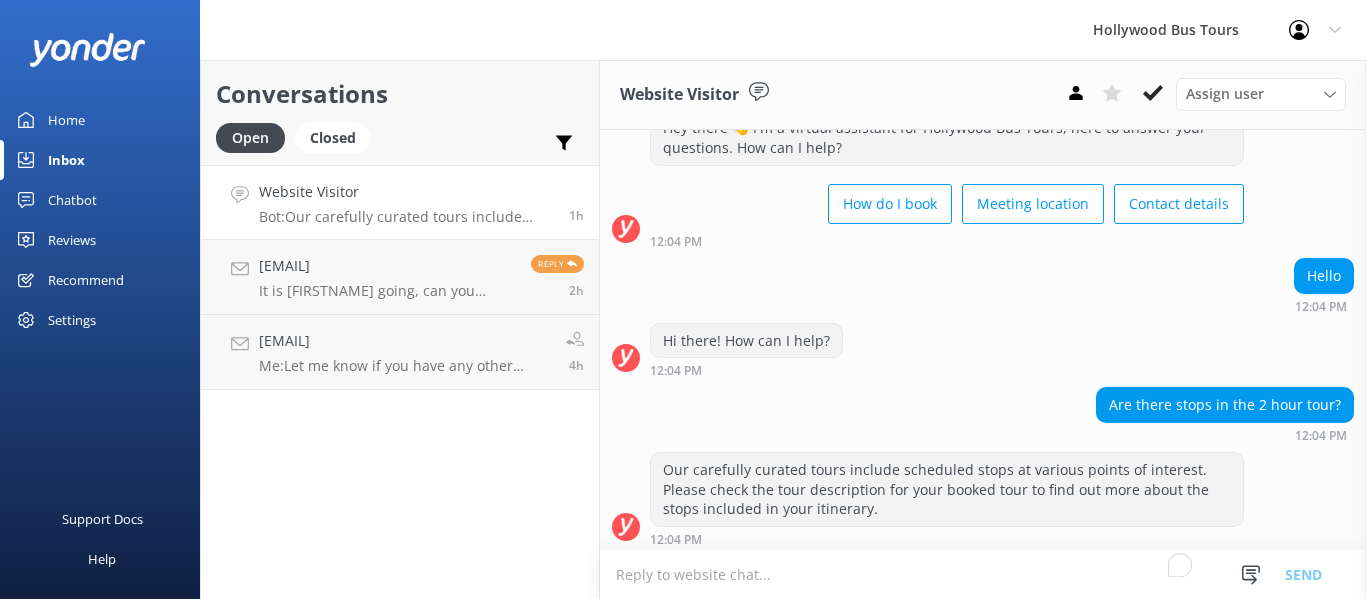 scroll, scrollTop: 79, scrollLeft: 0, axis: vertical 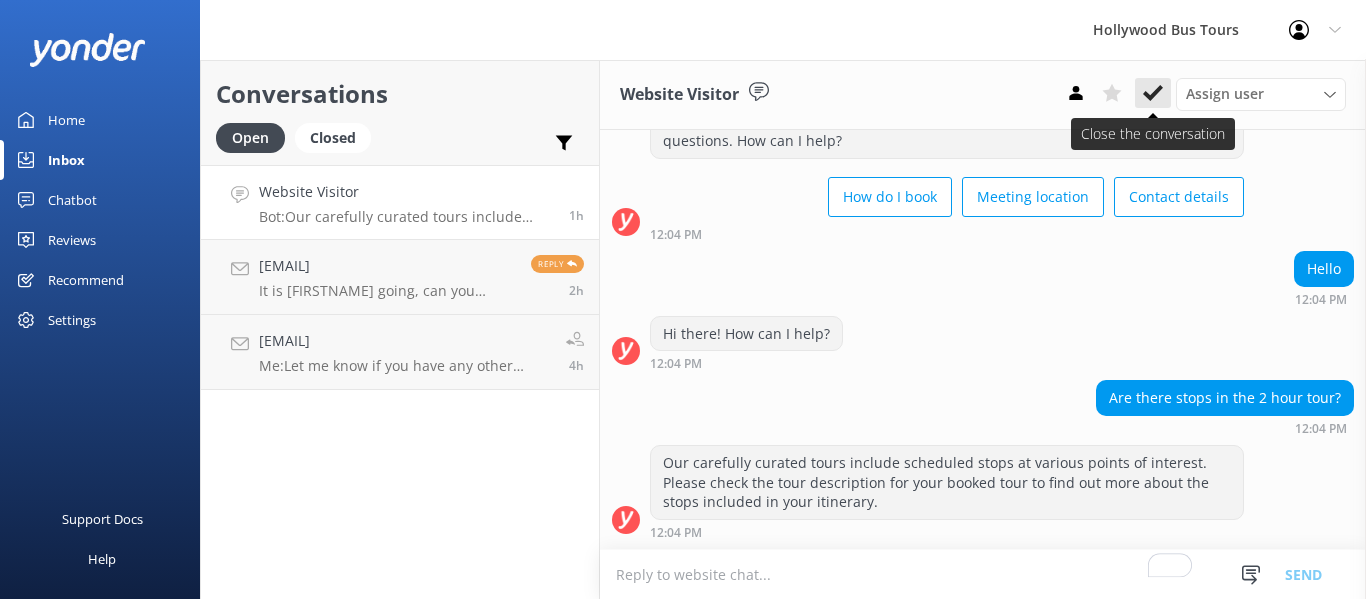 click 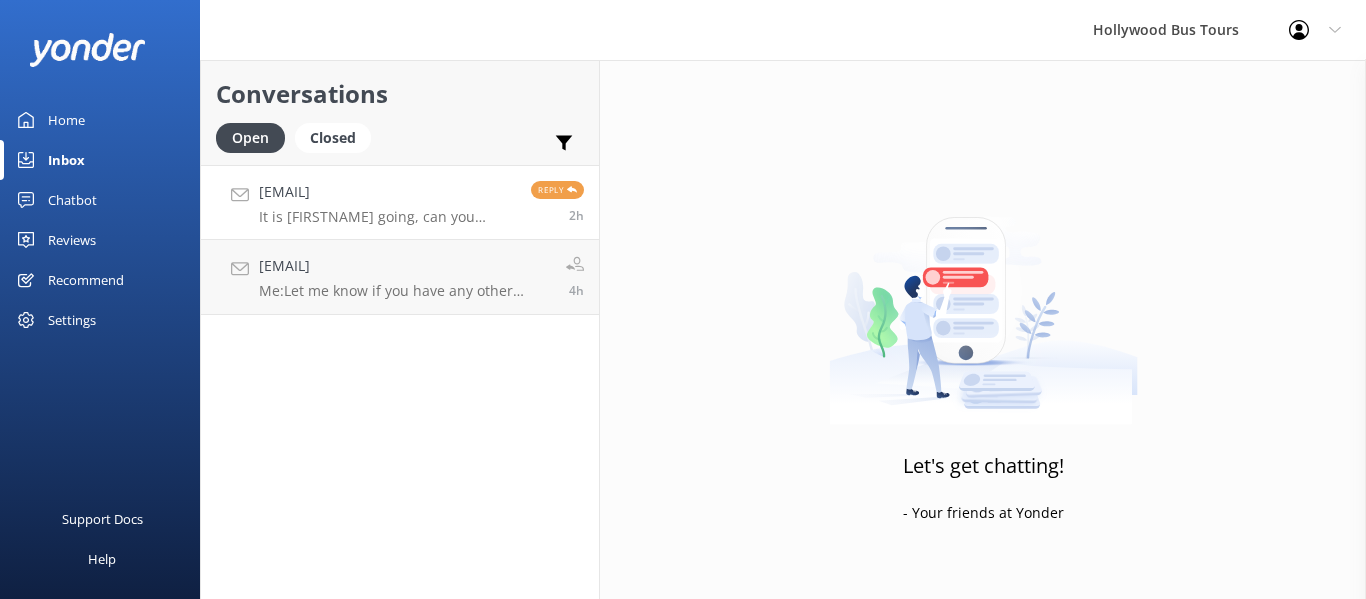 click on "It is [FIRSTNAME] going, can you resend it to [EMAIL]" at bounding box center [387, 217] 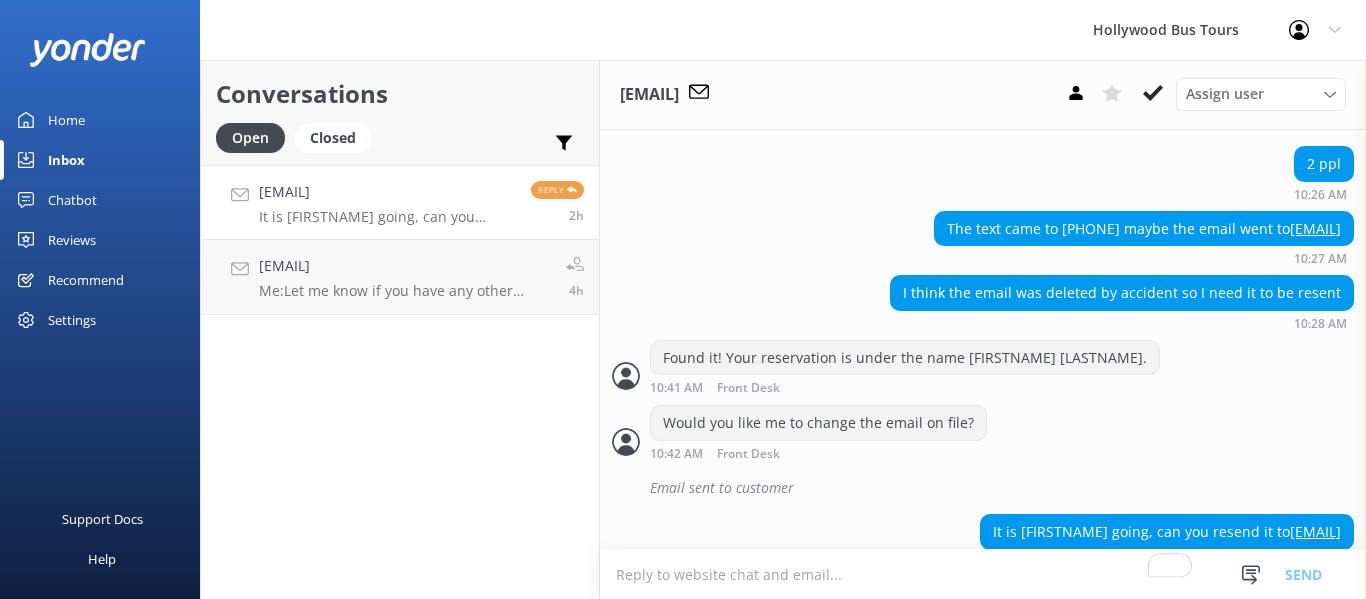 scroll, scrollTop: 2145, scrollLeft: 0, axis: vertical 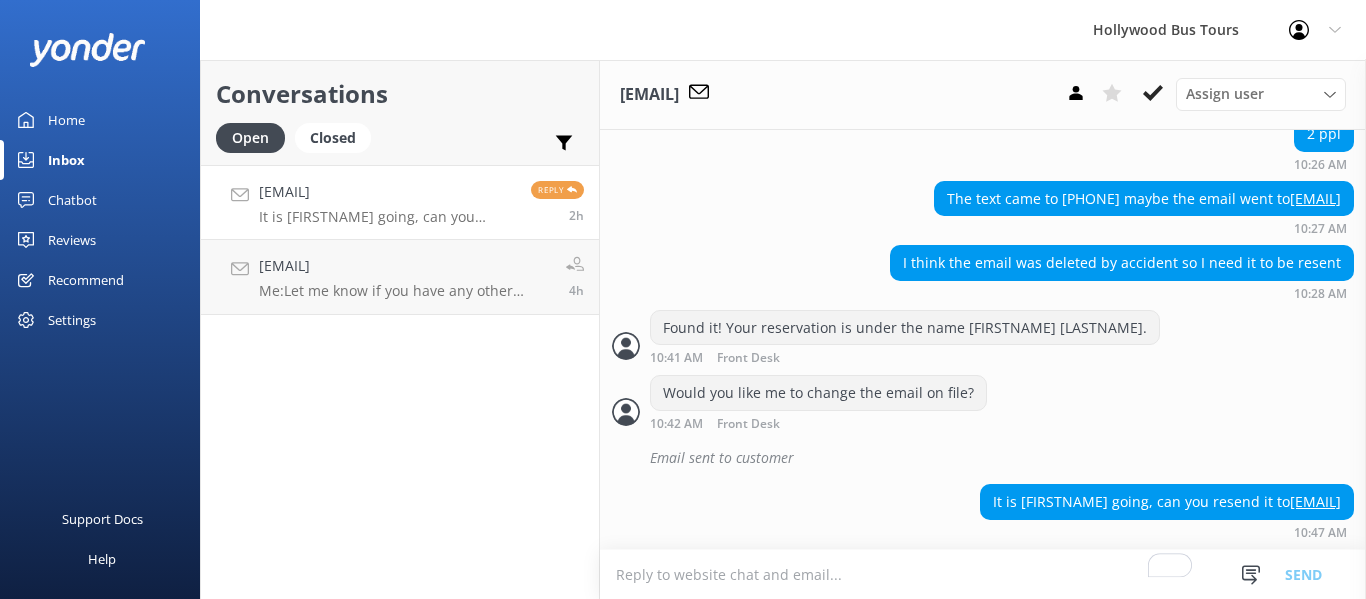 click at bounding box center [983, 574] 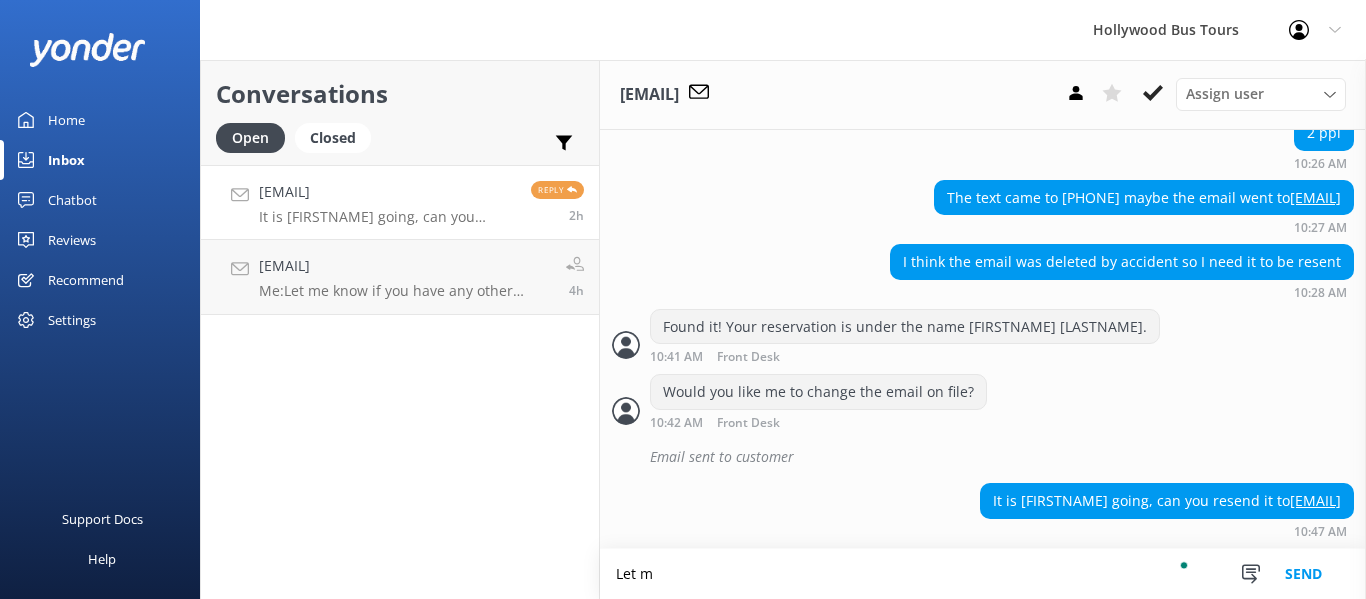 scroll, scrollTop: 2146, scrollLeft: 0, axis: vertical 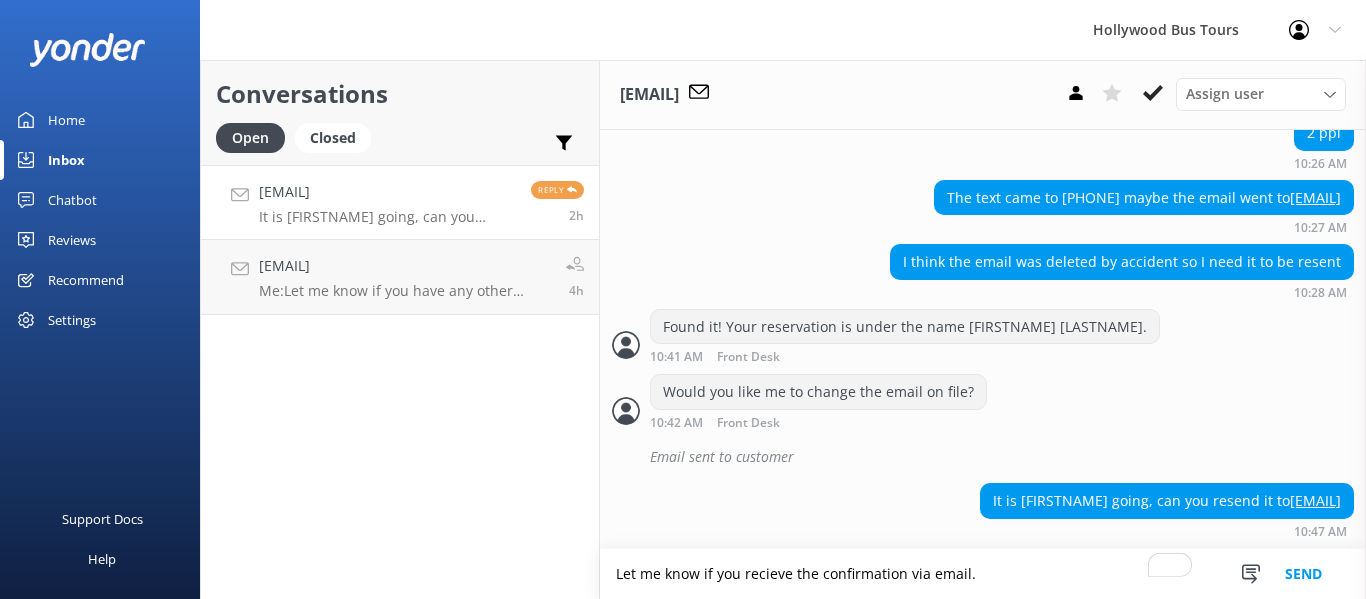 type on "Let me know if you recieve the confirmation via email." 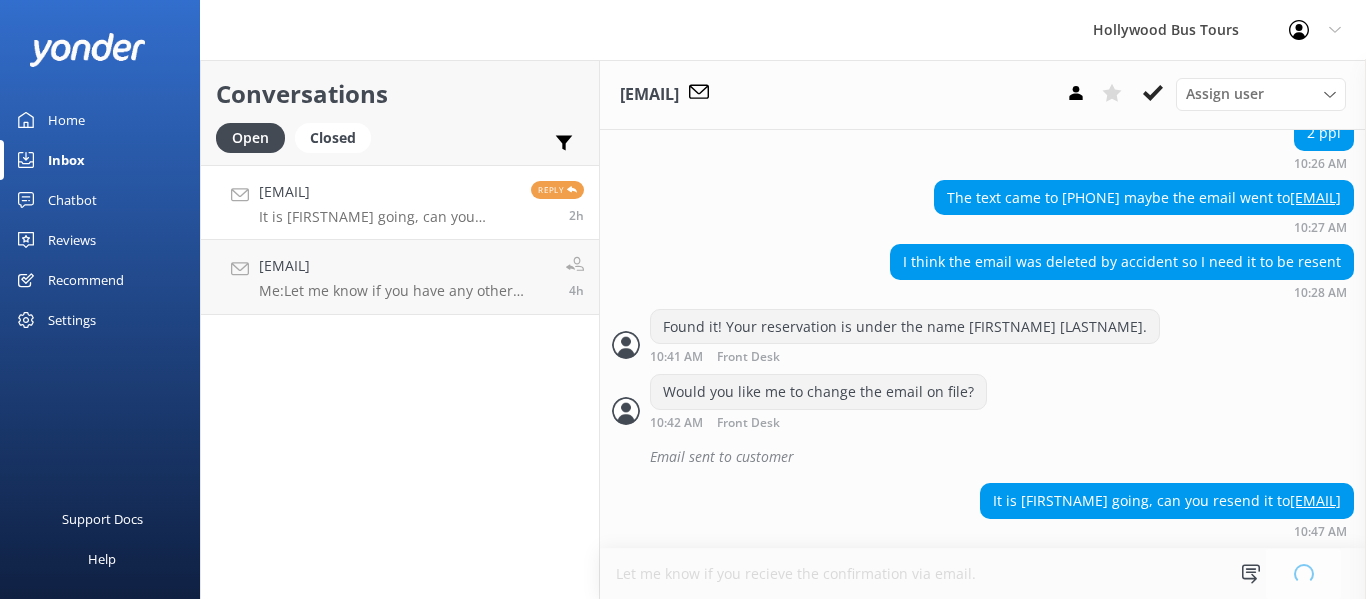 type 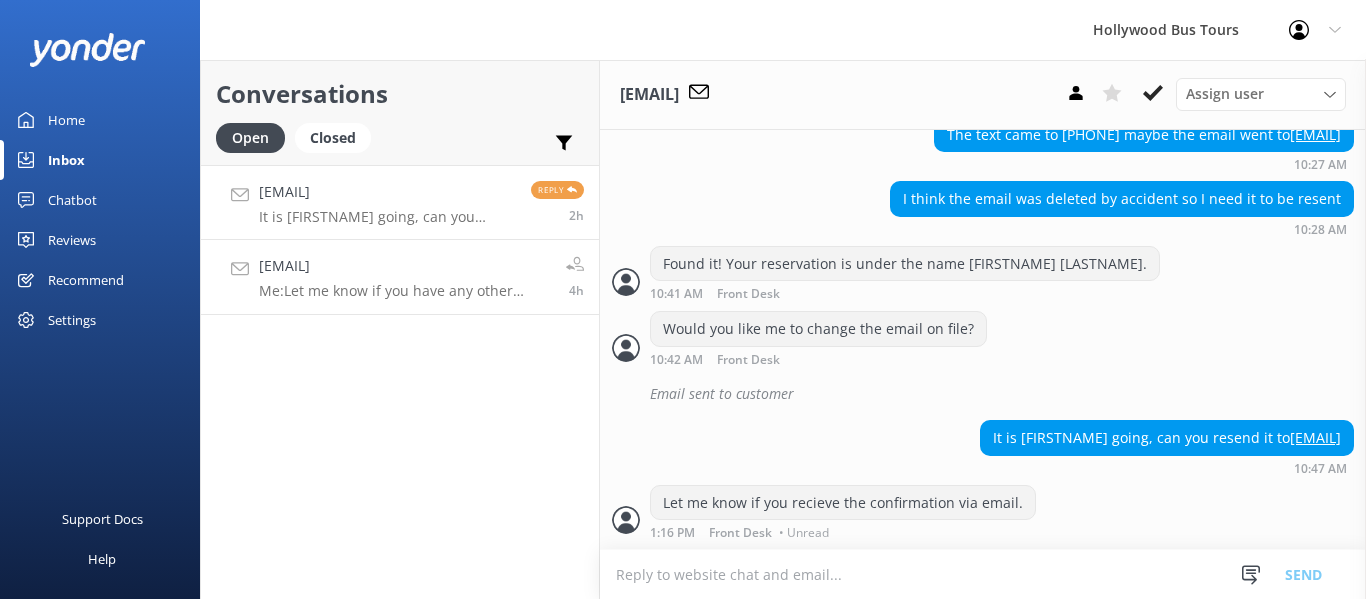 scroll, scrollTop: 2209, scrollLeft: 0, axis: vertical 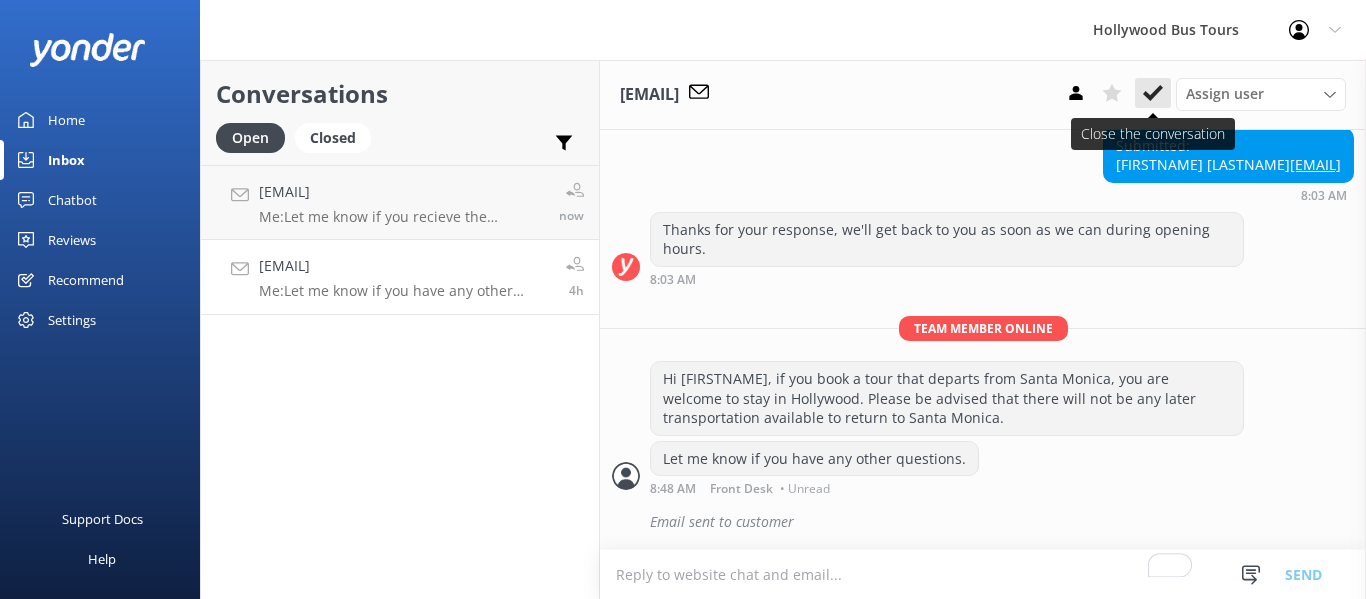 click 